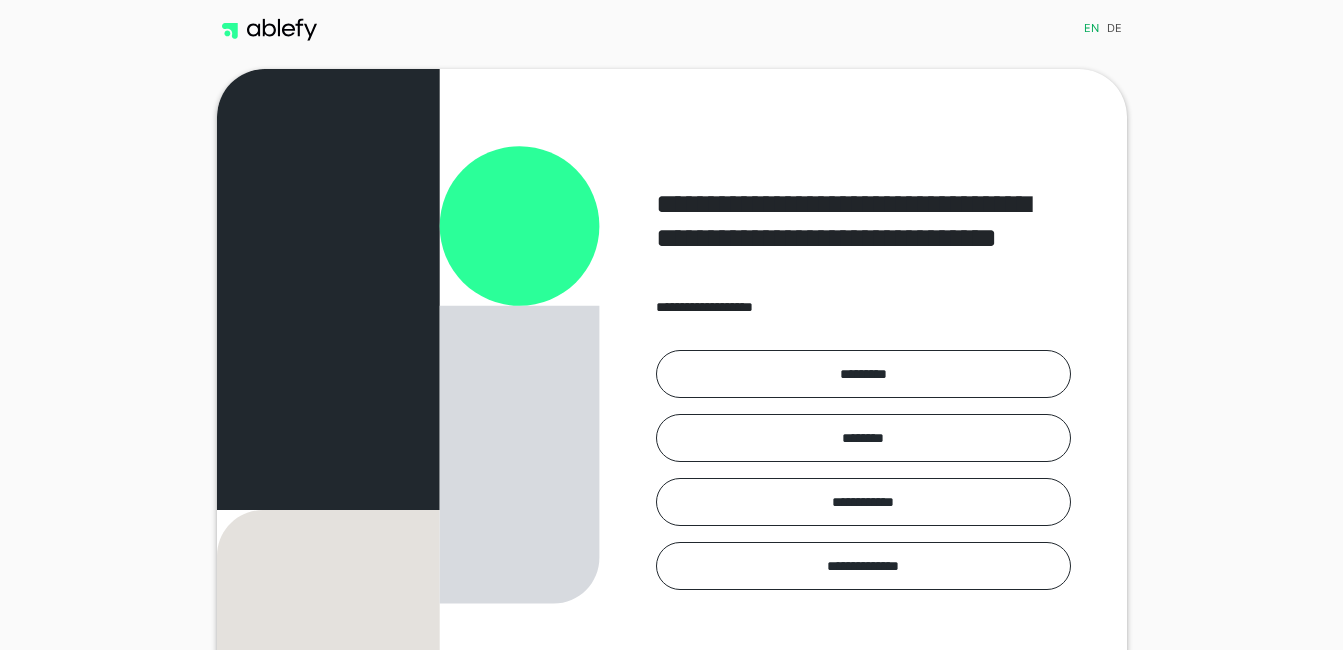scroll, scrollTop: 0, scrollLeft: 0, axis: both 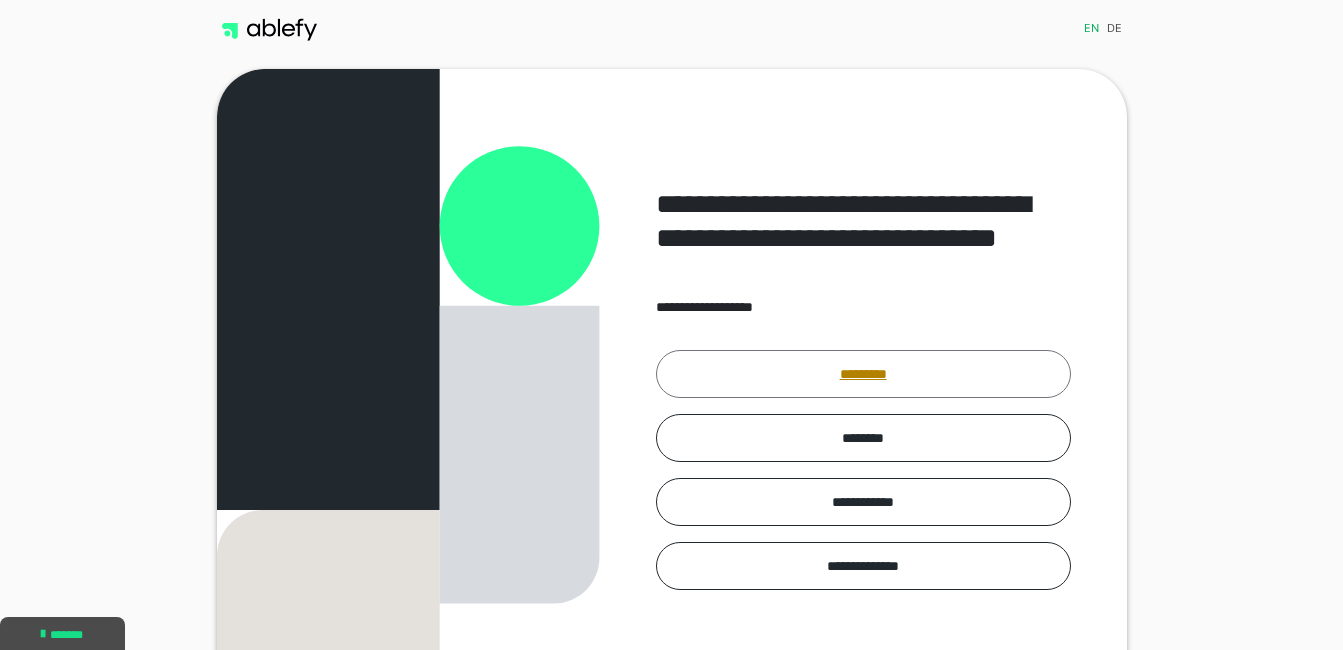 click on "*********" at bounding box center (863, 374) 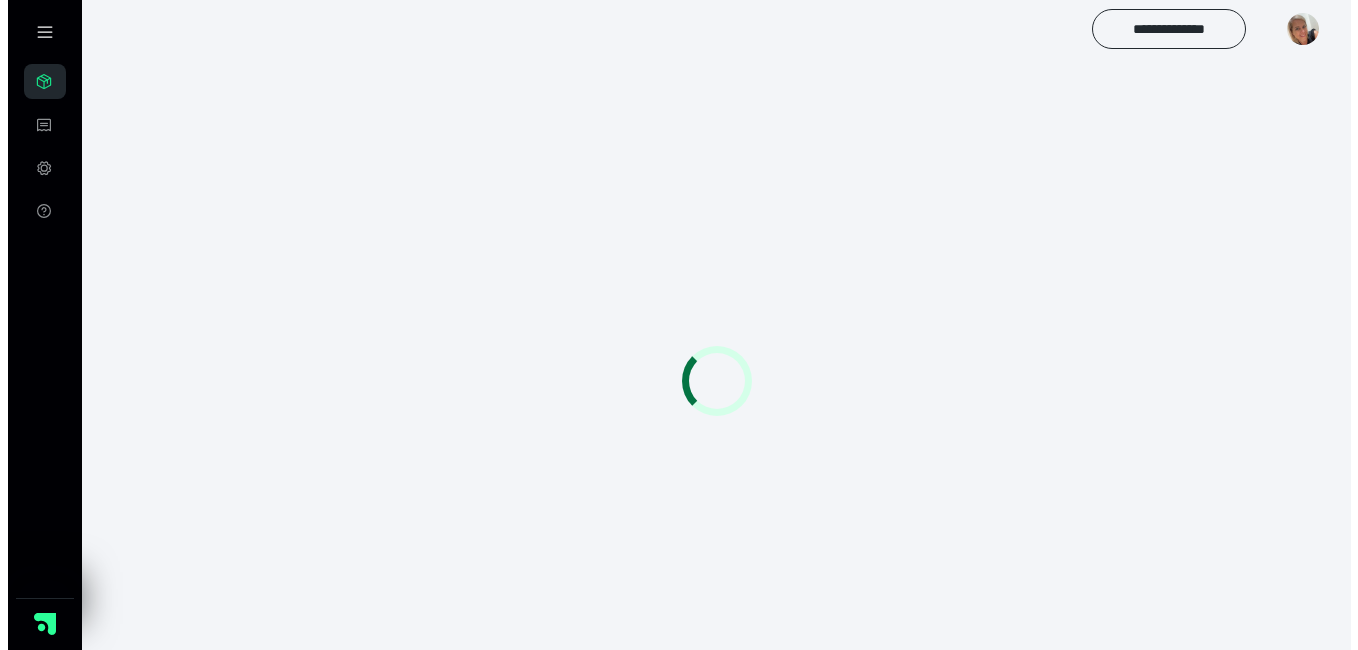 scroll, scrollTop: 0, scrollLeft: 0, axis: both 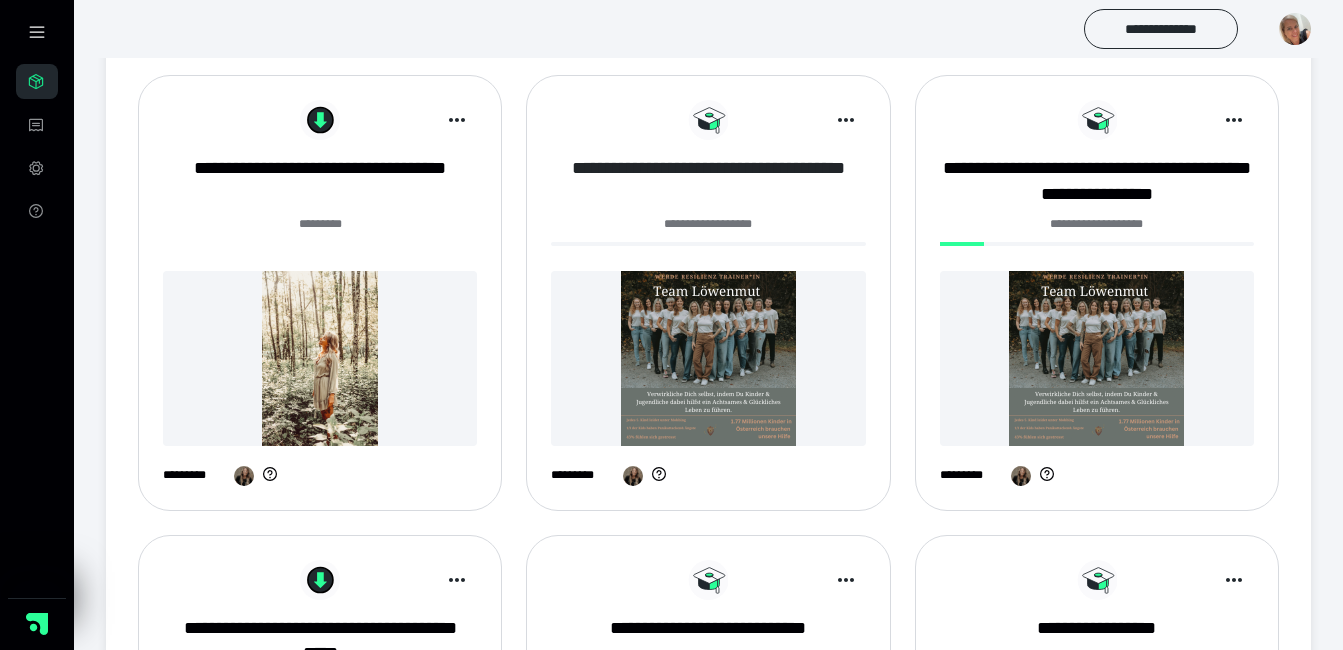 click on "**********" at bounding box center [708, 181] 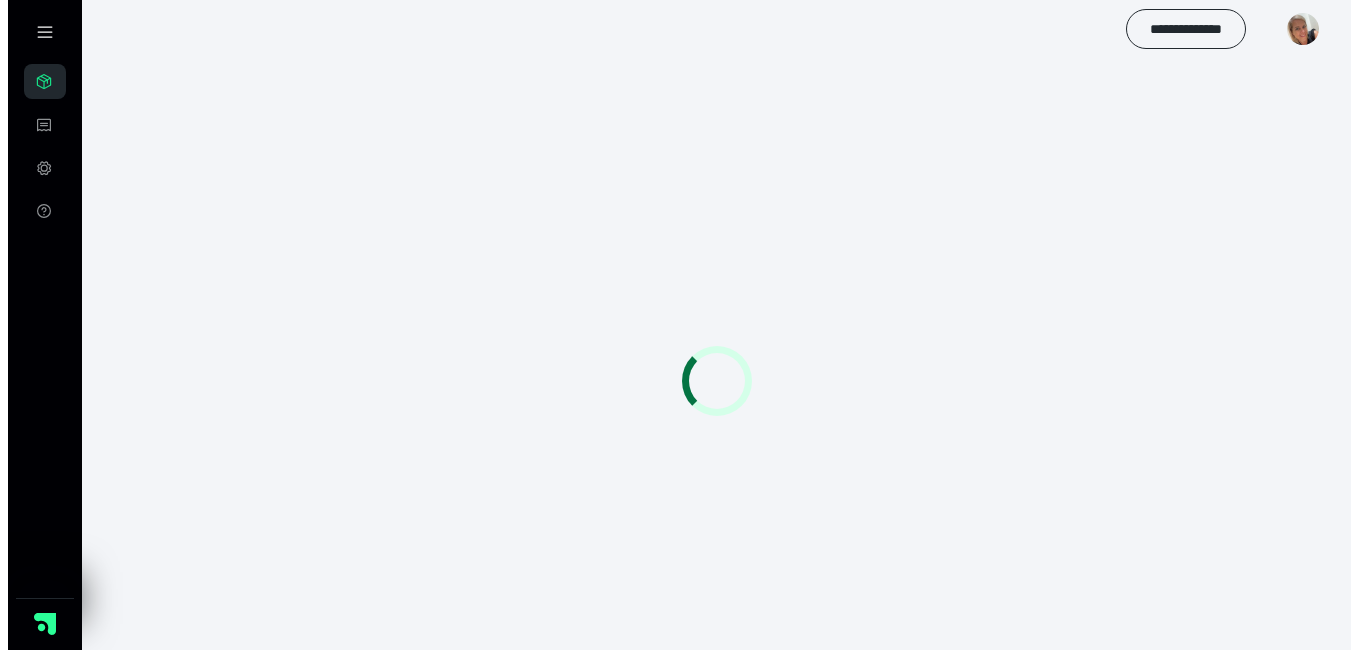 scroll, scrollTop: 0, scrollLeft: 0, axis: both 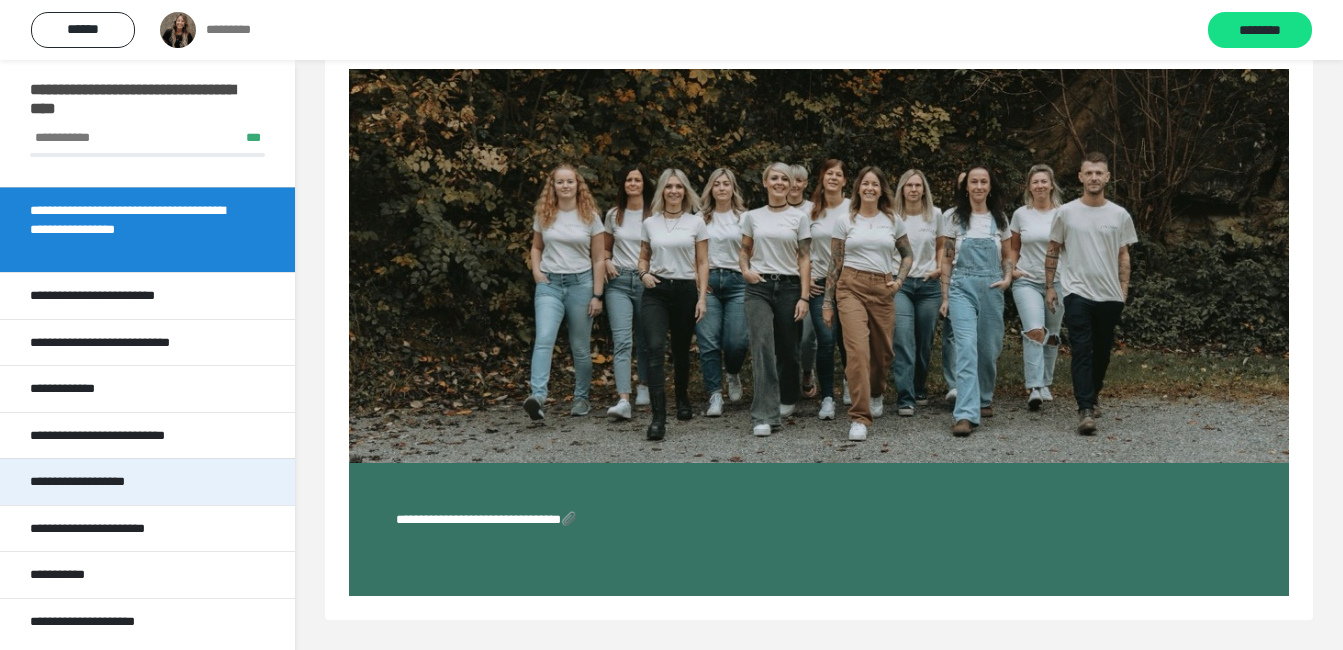 click on "**********" at bounding box center (147, 481) 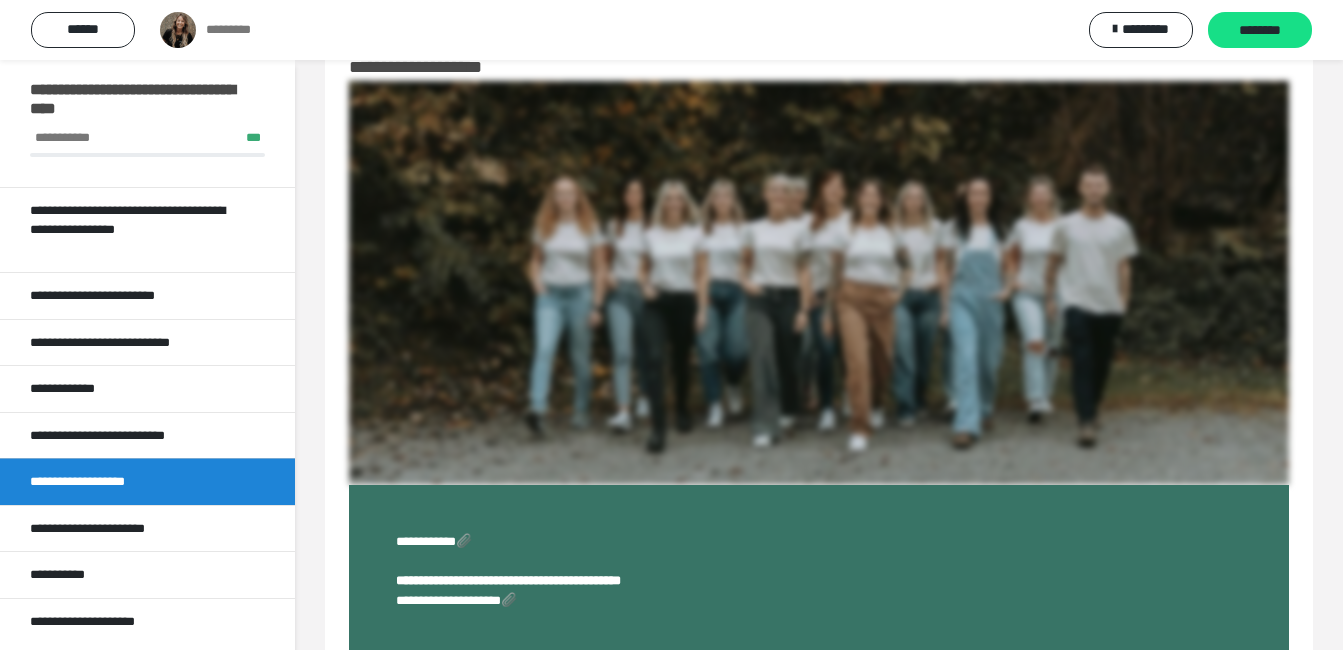 scroll, scrollTop: 72, scrollLeft: 0, axis: vertical 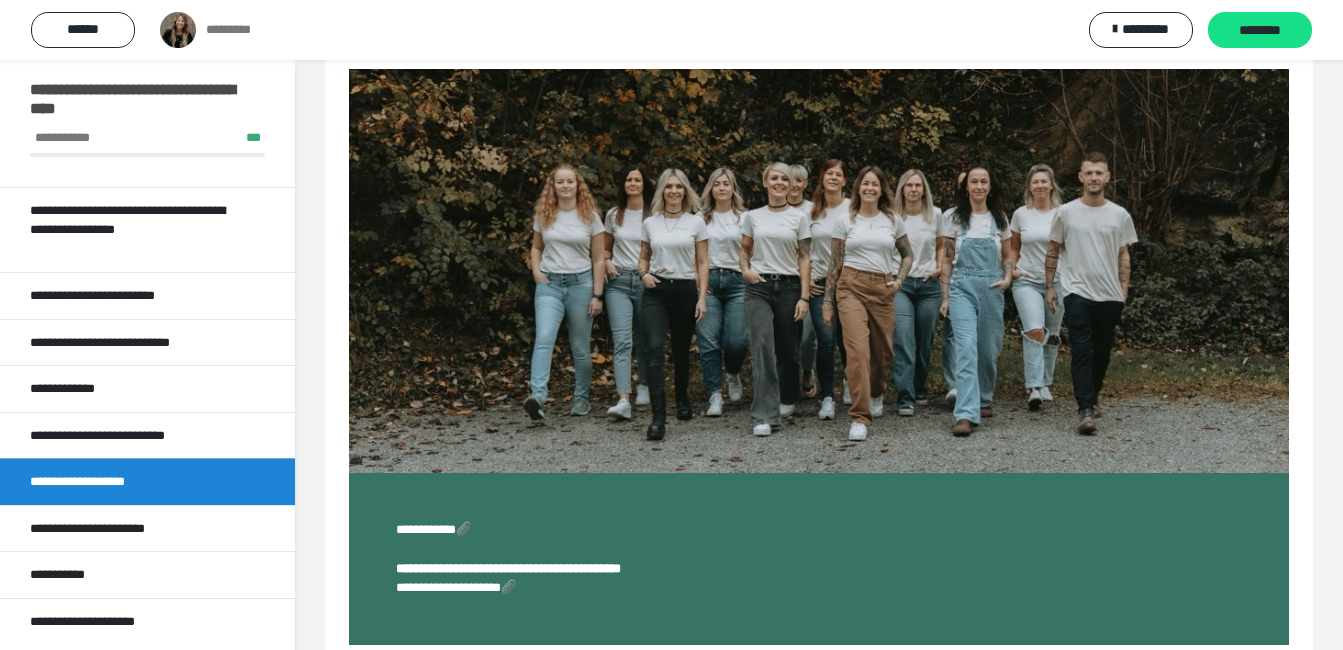 click on "**********" at bounding box center [456, 587] 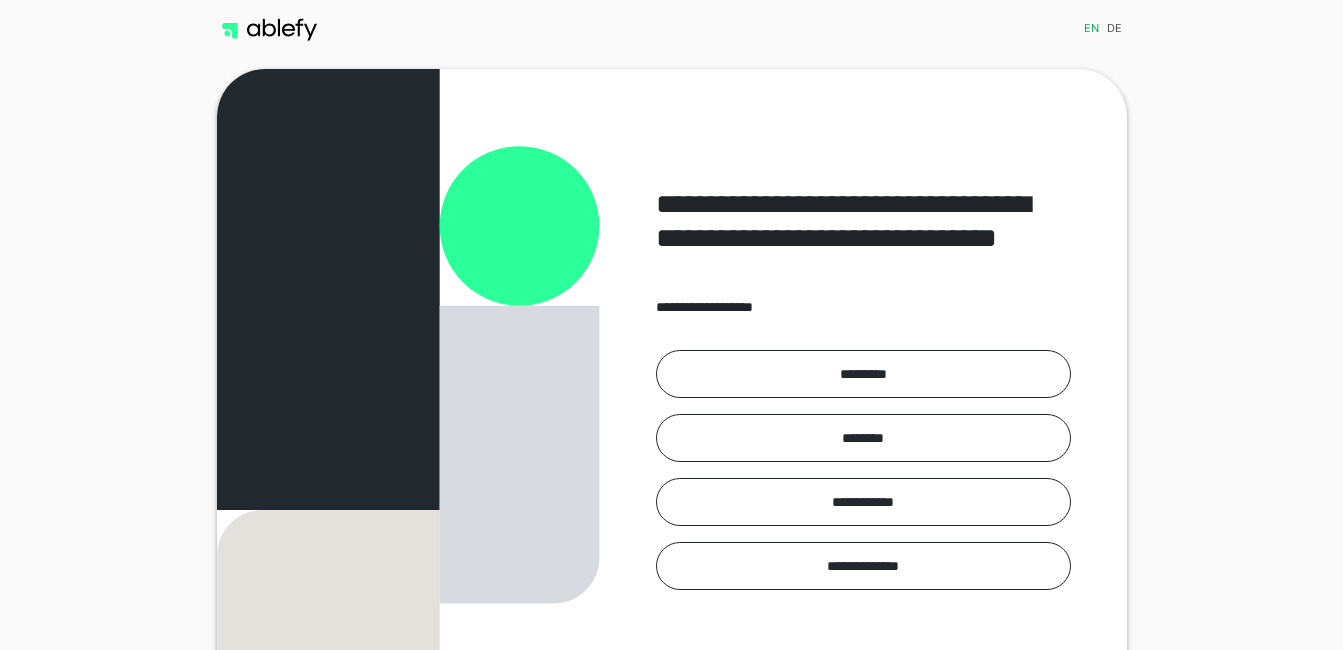 scroll, scrollTop: 0, scrollLeft: 0, axis: both 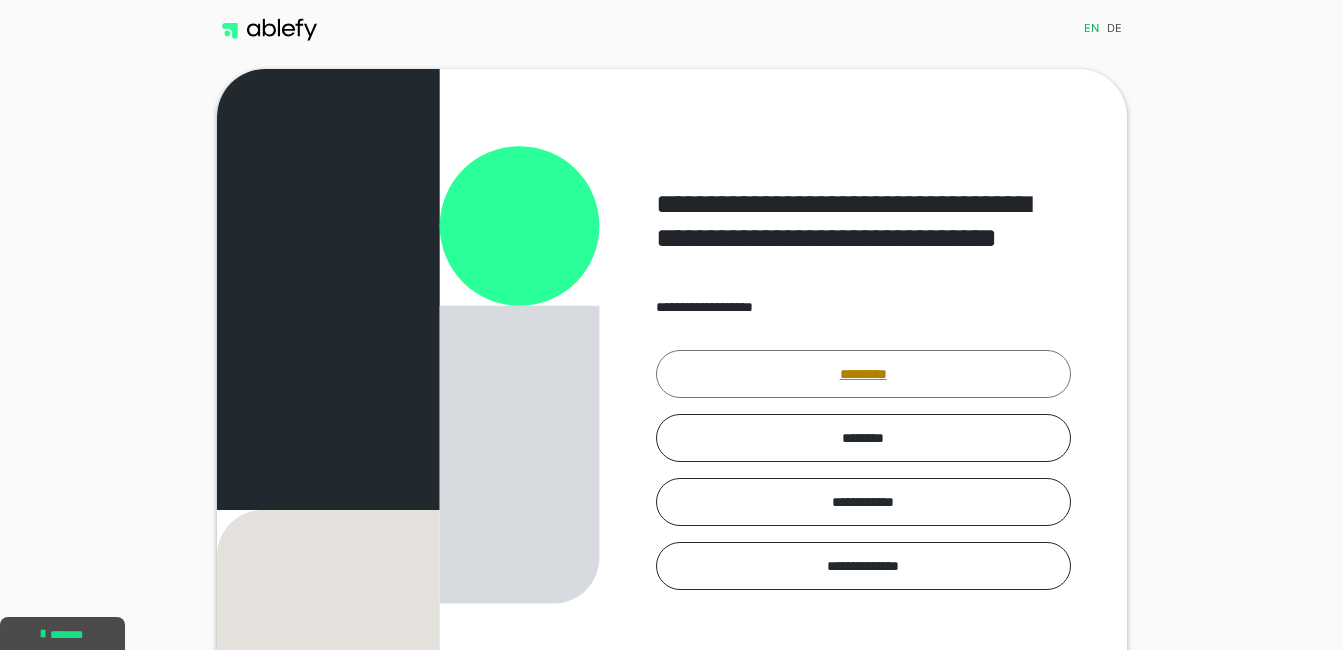 click on "*********" at bounding box center [863, 374] 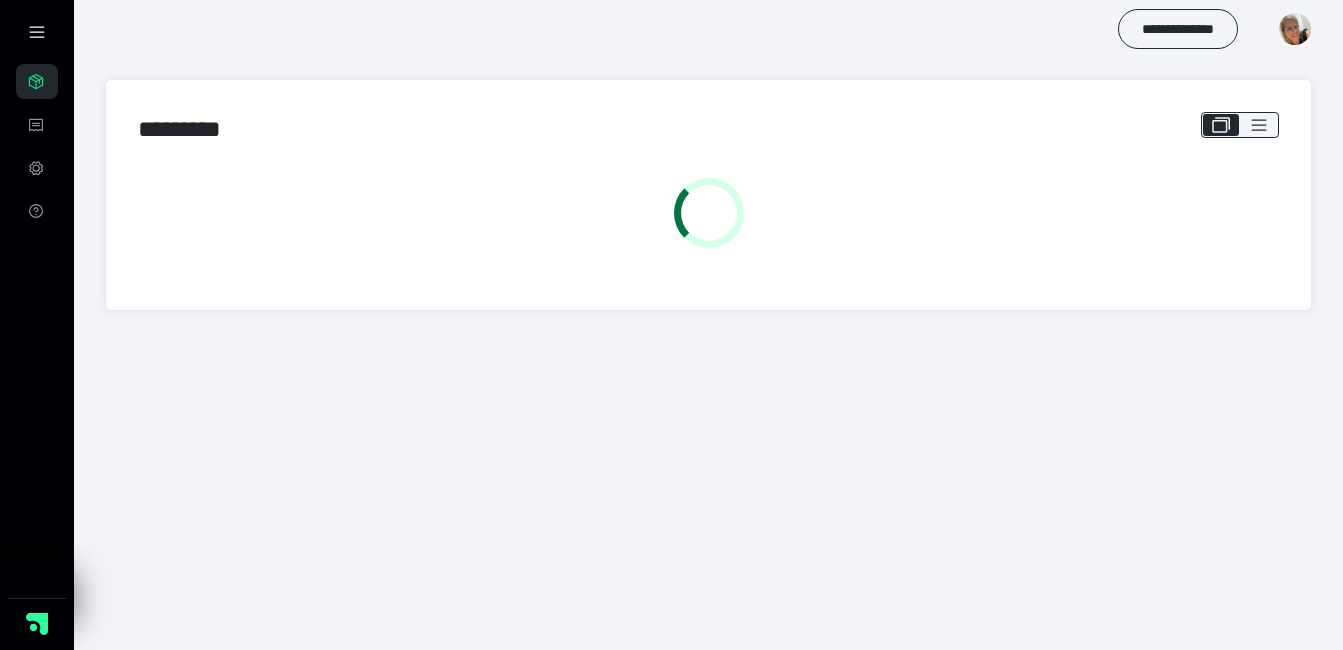 scroll, scrollTop: 0, scrollLeft: 0, axis: both 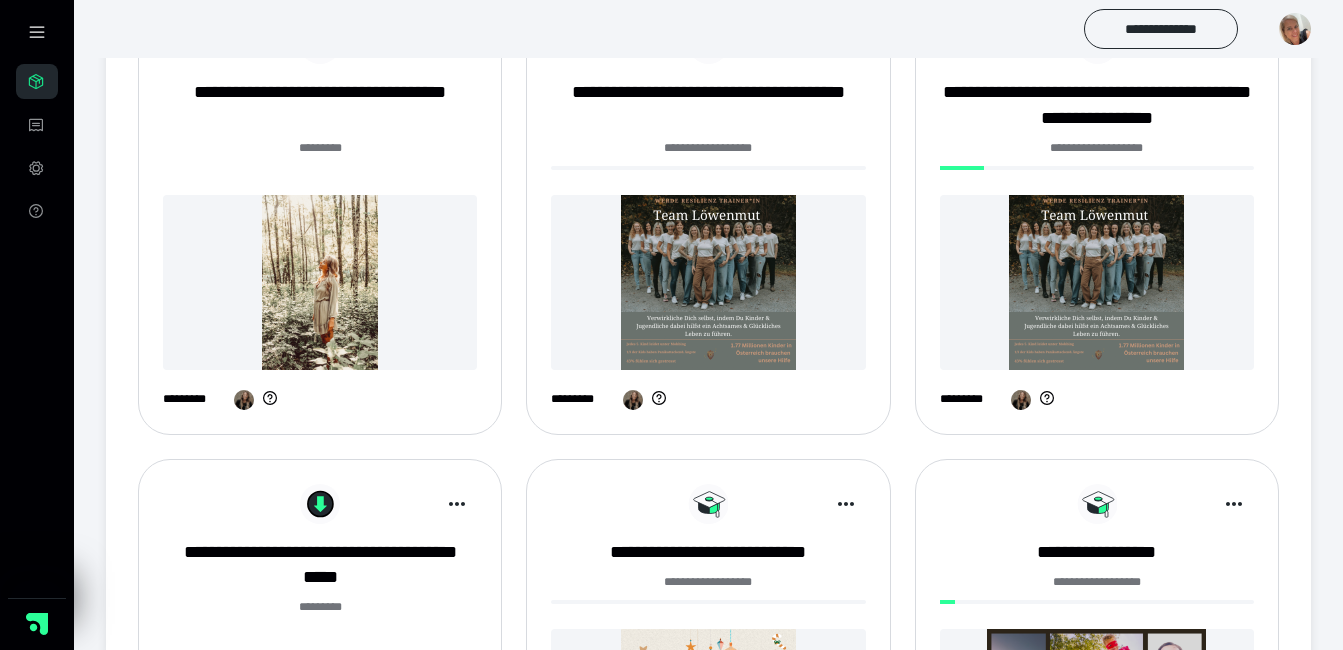 click at bounding box center [708, 282] 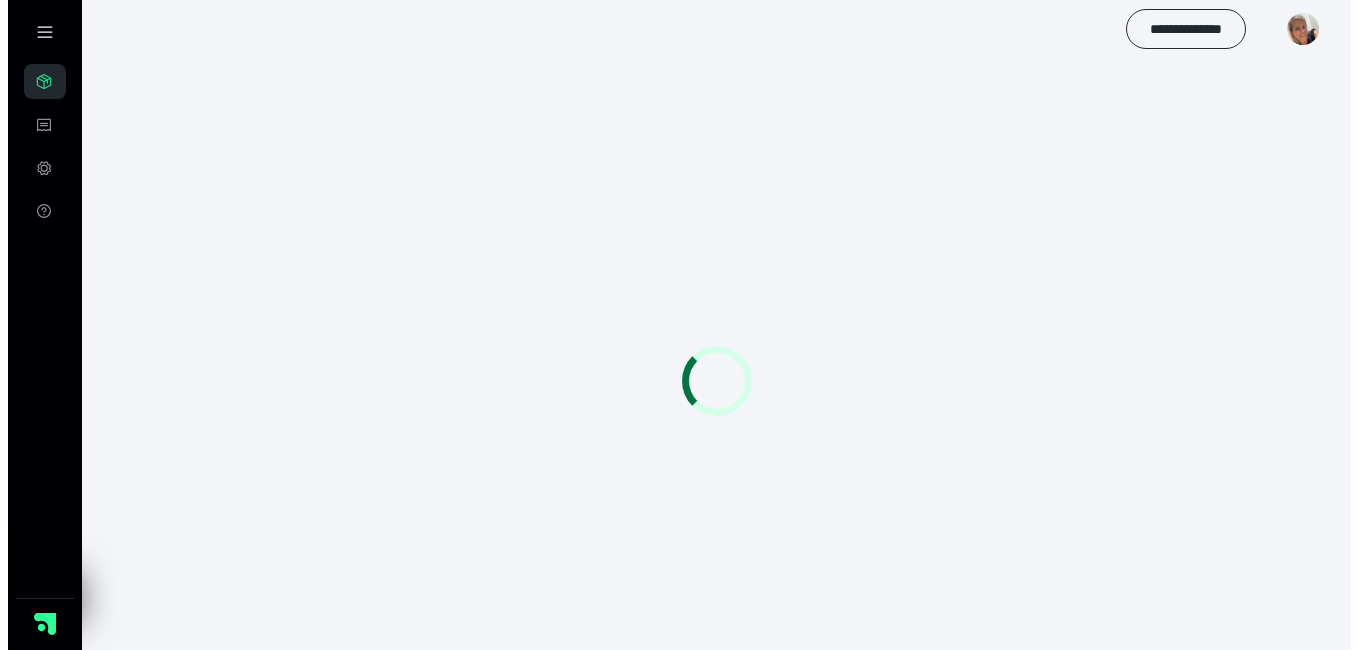scroll, scrollTop: 0, scrollLeft: 0, axis: both 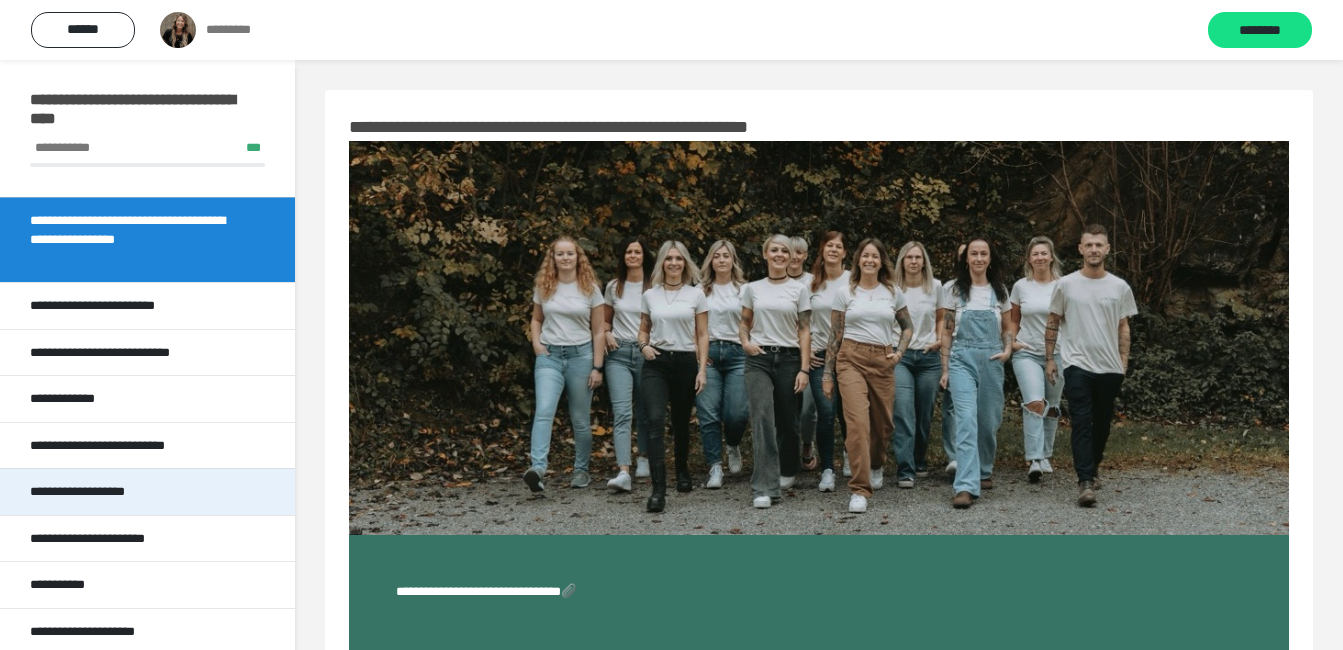 click on "**********" at bounding box center [101, 492] 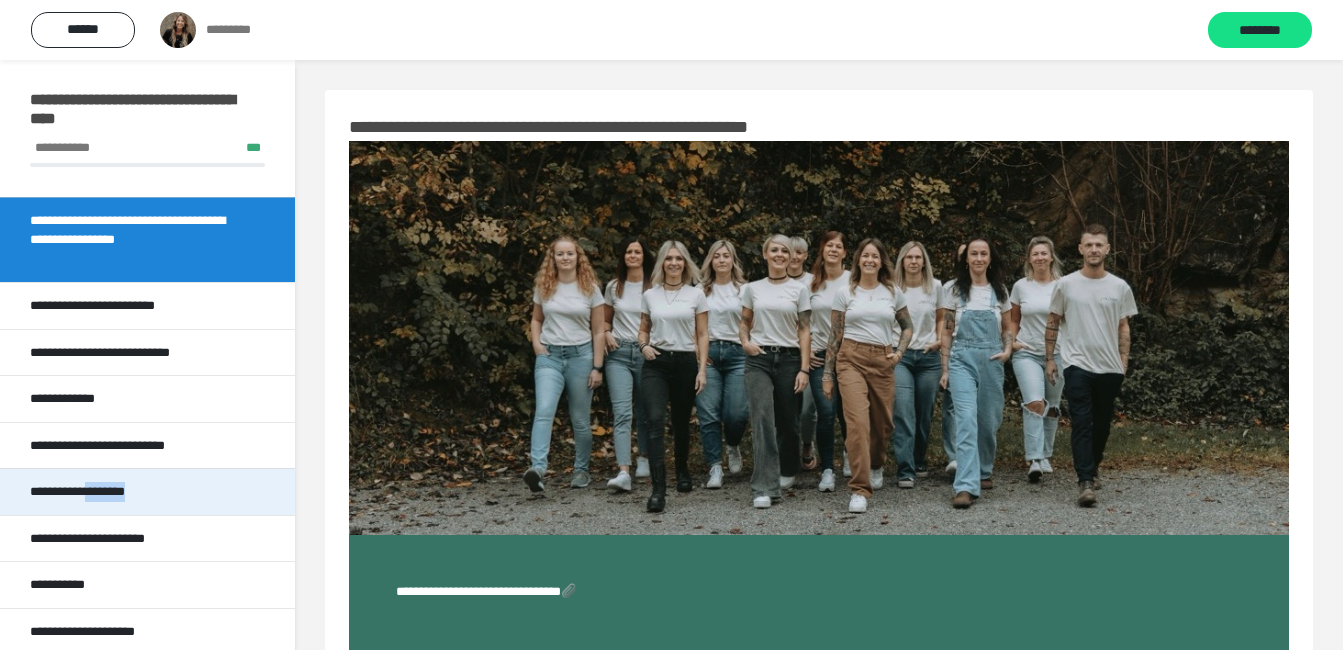 click on "**********" at bounding box center (101, 492) 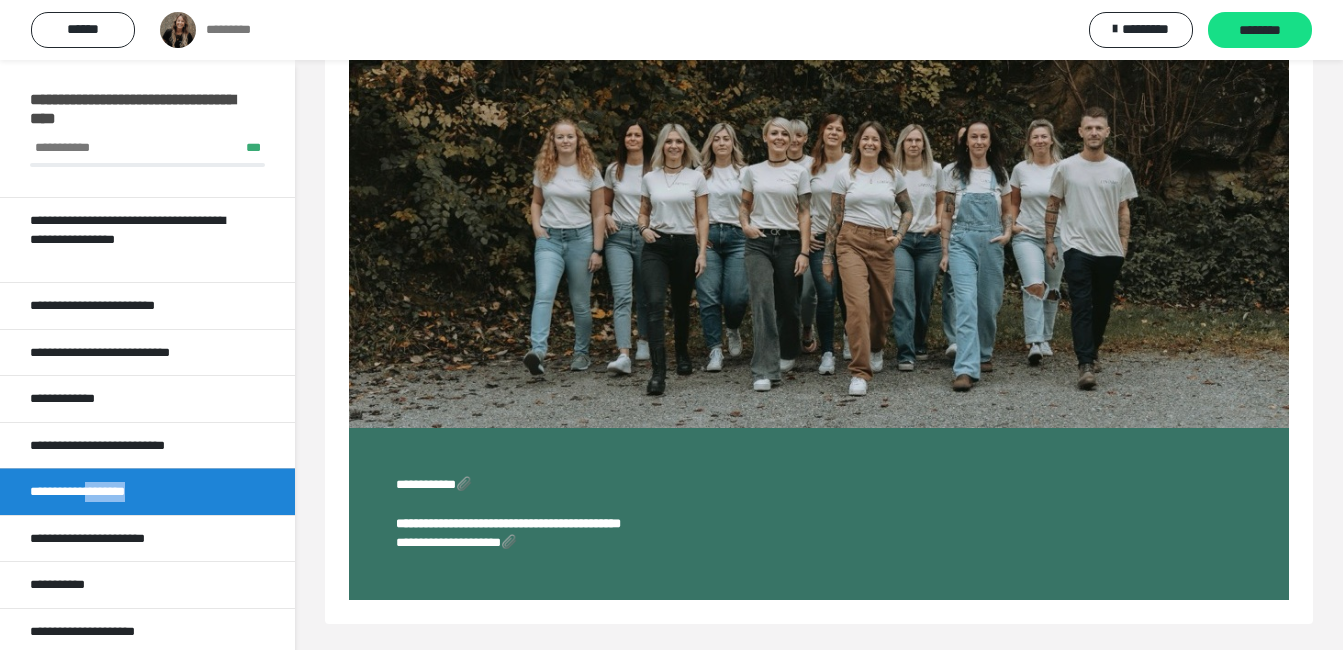 scroll, scrollTop: 121, scrollLeft: 0, axis: vertical 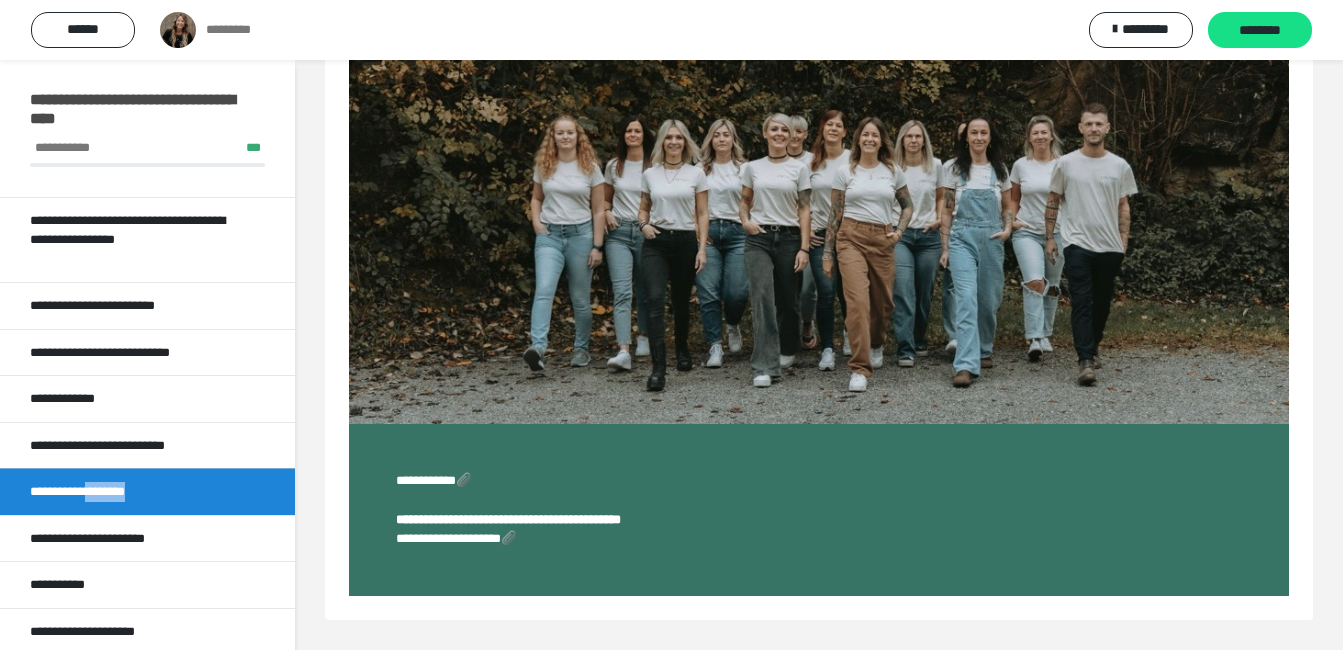 click on "**********" at bounding box center (456, 538) 